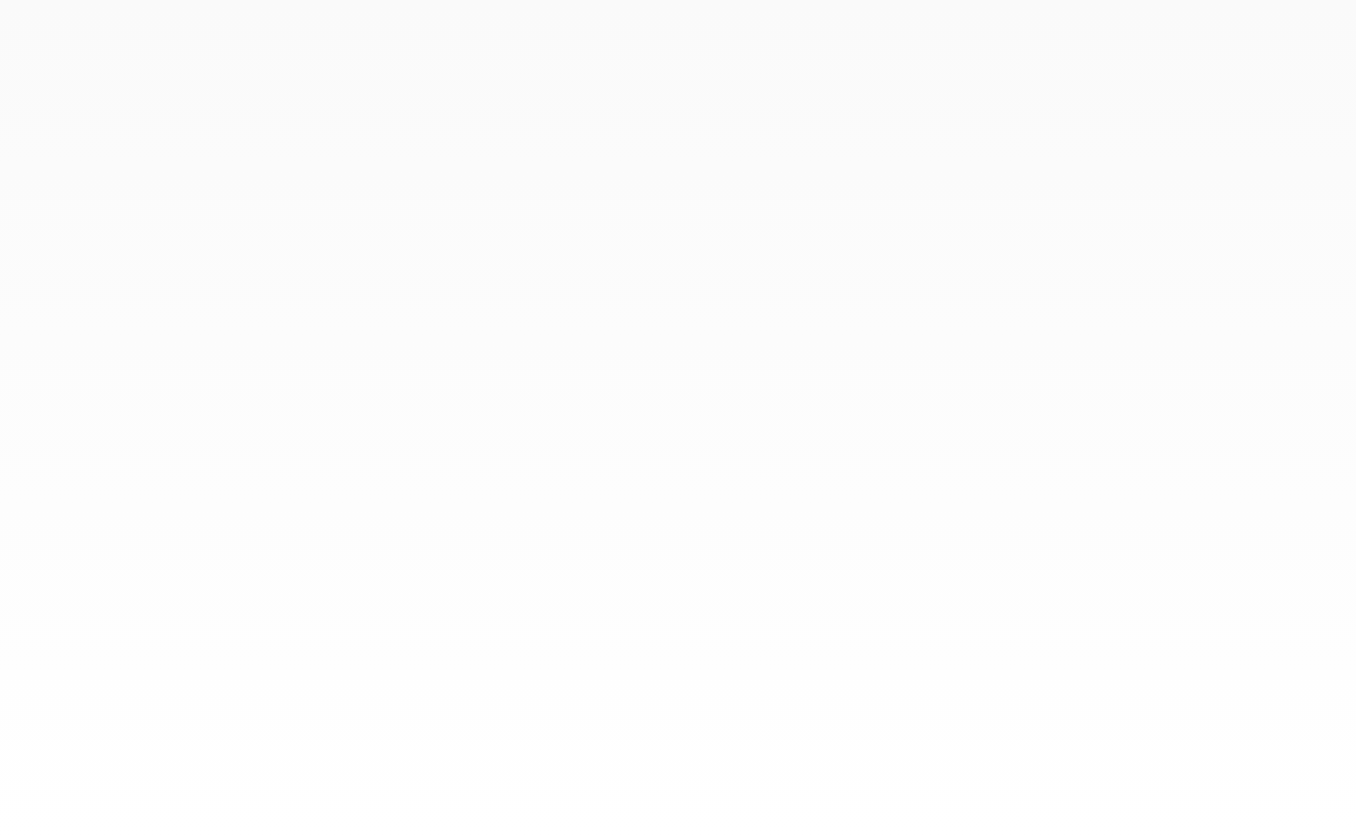 scroll, scrollTop: 0, scrollLeft: 0, axis: both 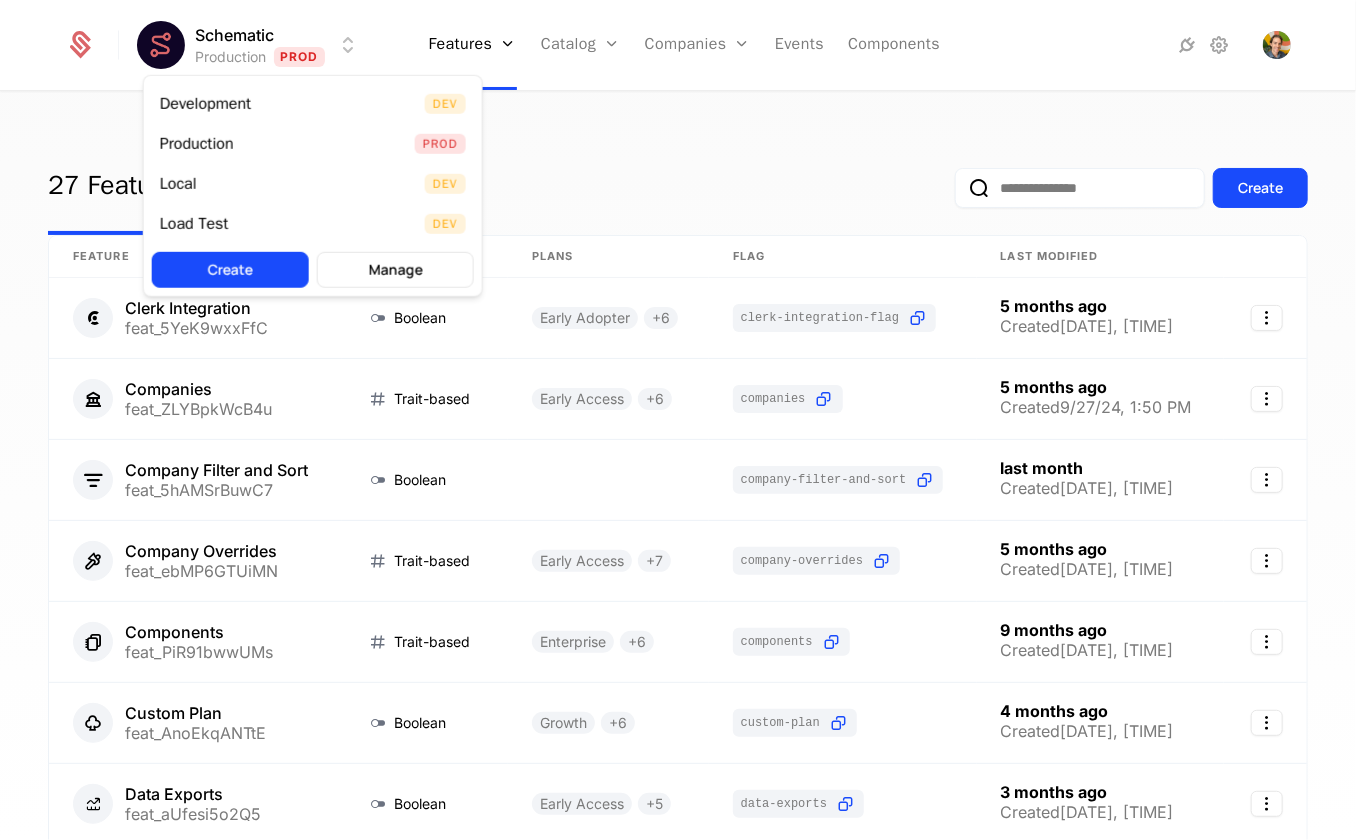 click on "Schematic Production Prod Features Features Flags Catalog Plans Add Ons Configuration Companies Companies Users Events Components 27 Features 60 Flags Create Feature Type Plans Flag Last Modified Clerk Integration feat_5YeK9wxxFfC Boolean Early Adopter + 6 clerk-integration-flag 5 months ago Created  [DATE], [TIME] Companies feat_ZLYBpkWcB4u Trait-based Early Access + 6 companies 5 months ago Created  [DATE], [TIME] Company Filter and Sort feat_5hAMSrBuwC7 Boolean company-filter-and-sort last month Created  [DATE], [TIME] Company Overrides feat_ebMP6GTUiMN Trait-based Early Access + 7 company-overrides 5 months ago Created  [DATE], [TIME] Components feat_PiR91bwwUMs Trait-based Enterprise + 6 components 9 months ago Created  [DATE], [TIME] Custom Plan feat_AnoEkqANTtE Boolean Growth + 6 custom-plan 4 months ago Created  [DATE], [TIME] Data Exports feat_aUfesi5o2Q5 Boolean Early Access + 5 data-exports 3 months ago Created  [DATE], [TIME] Environments feat_UsqRTEnheaW Trait-based + 6" at bounding box center [678, 420] 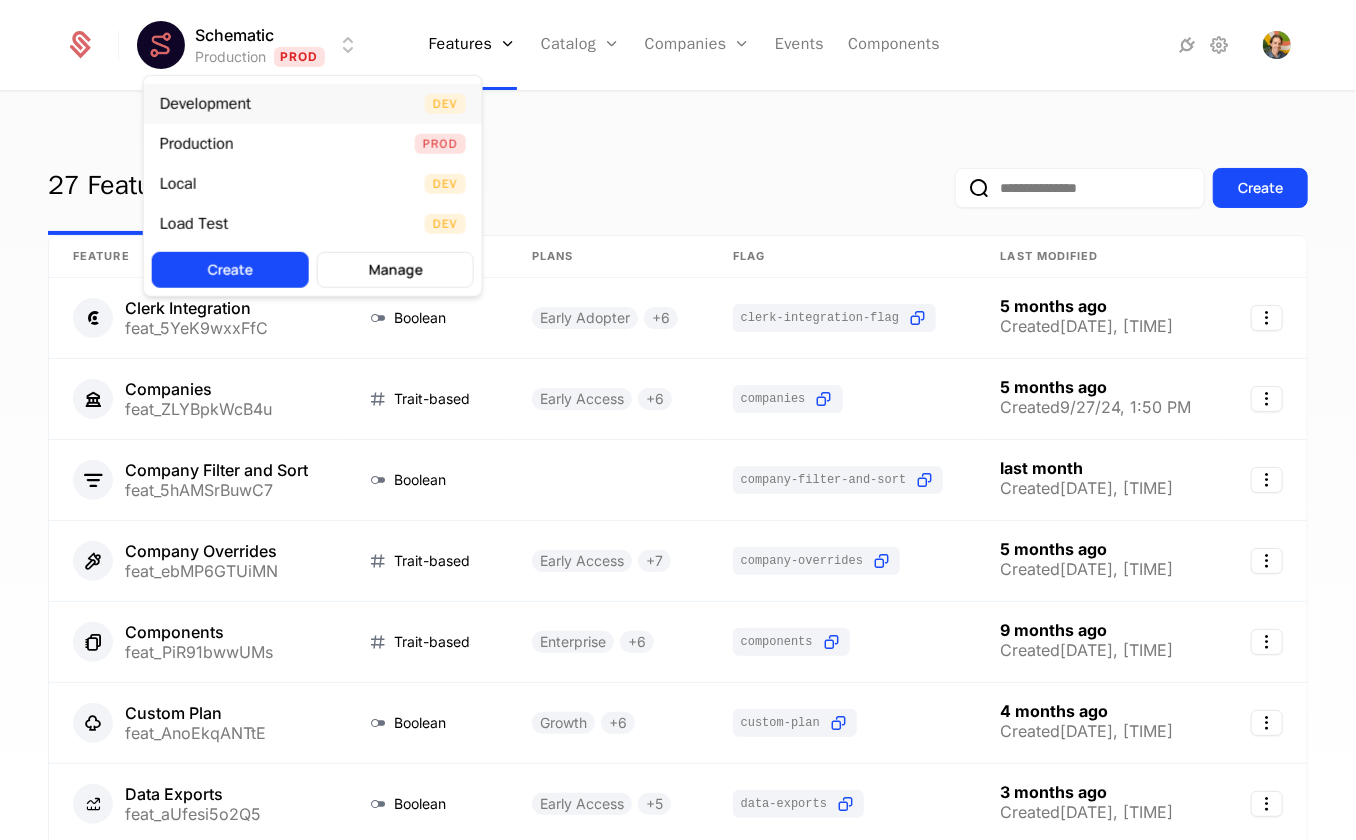click on "Development" at bounding box center (205, 104) 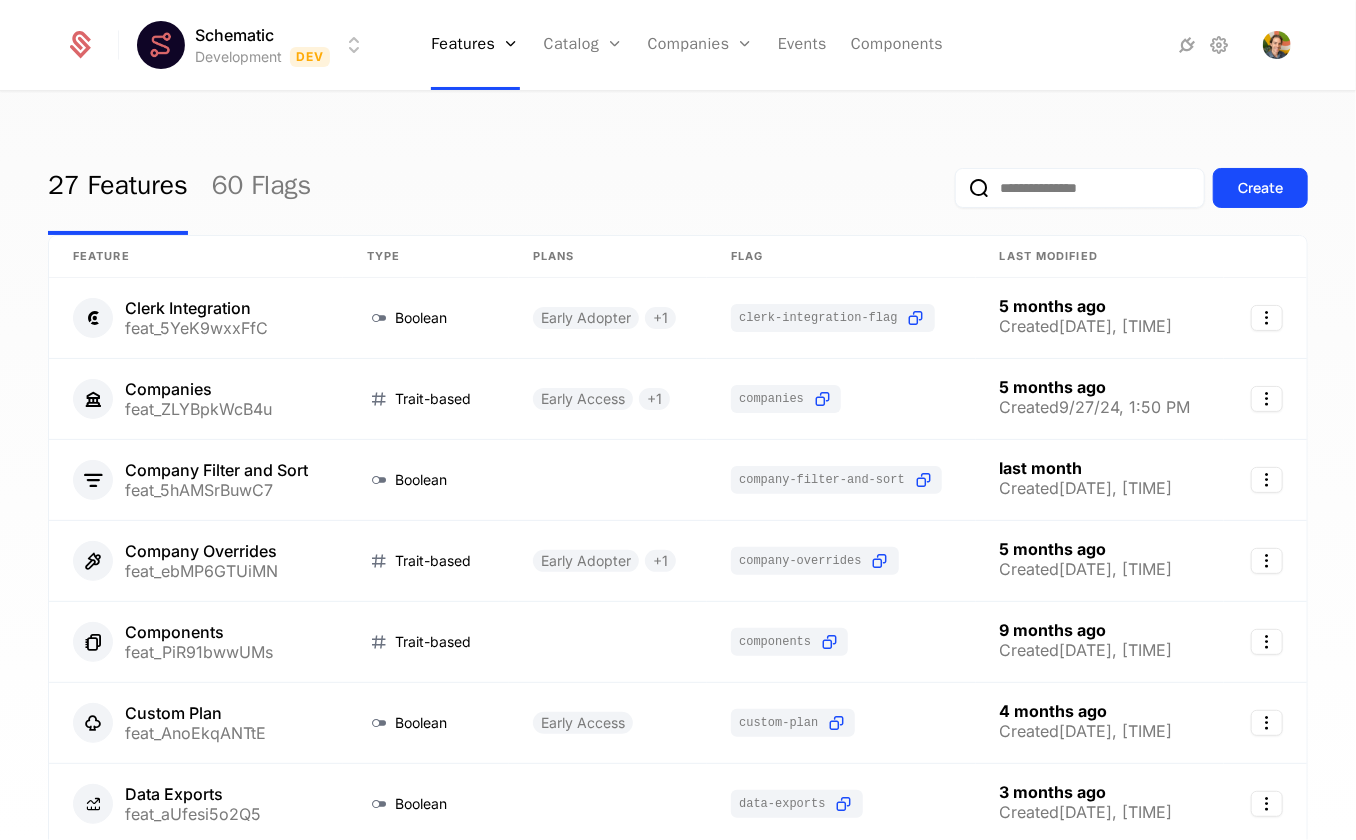 click on "27 Features 60 Flags Create" at bounding box center (678, 188) 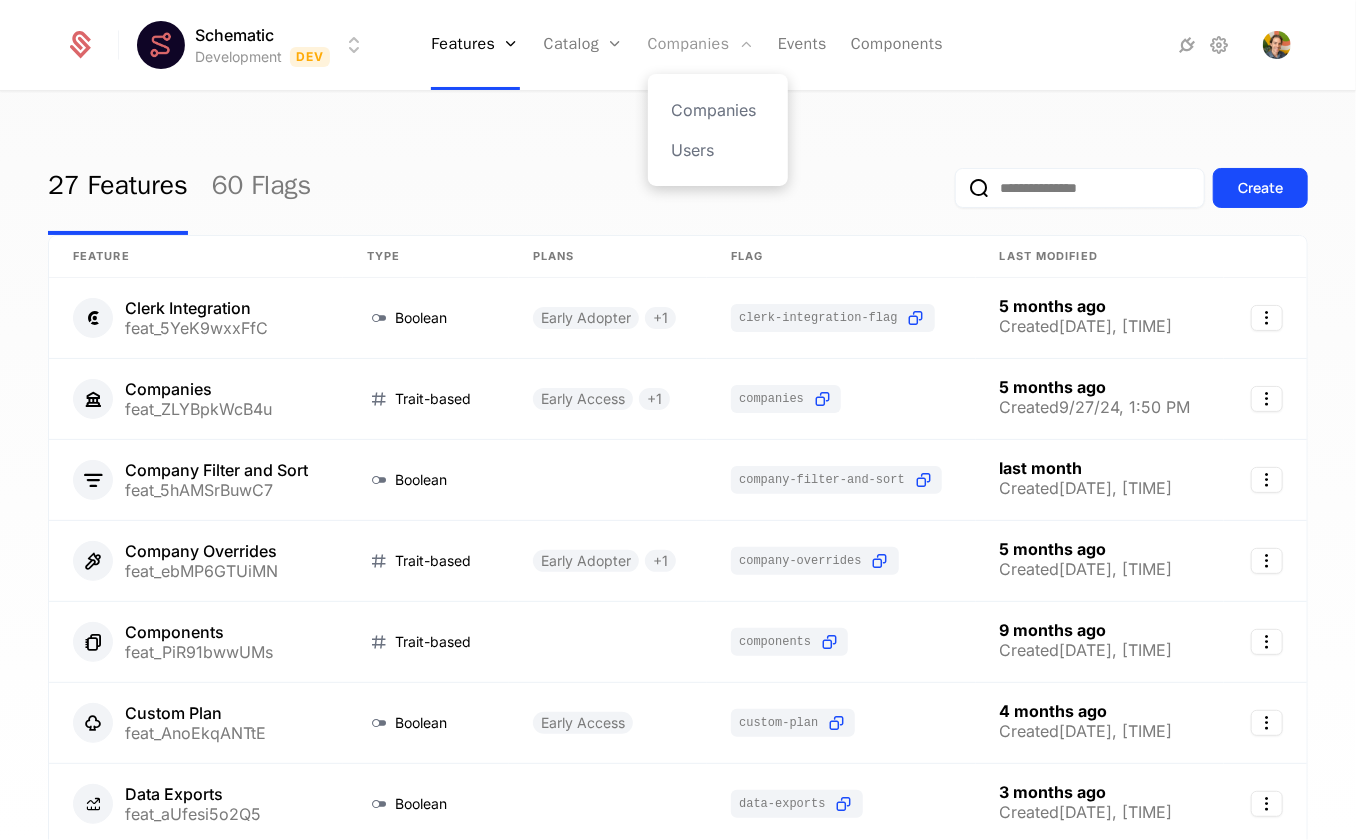 click on "Companies" at bounding box center (701, 45) 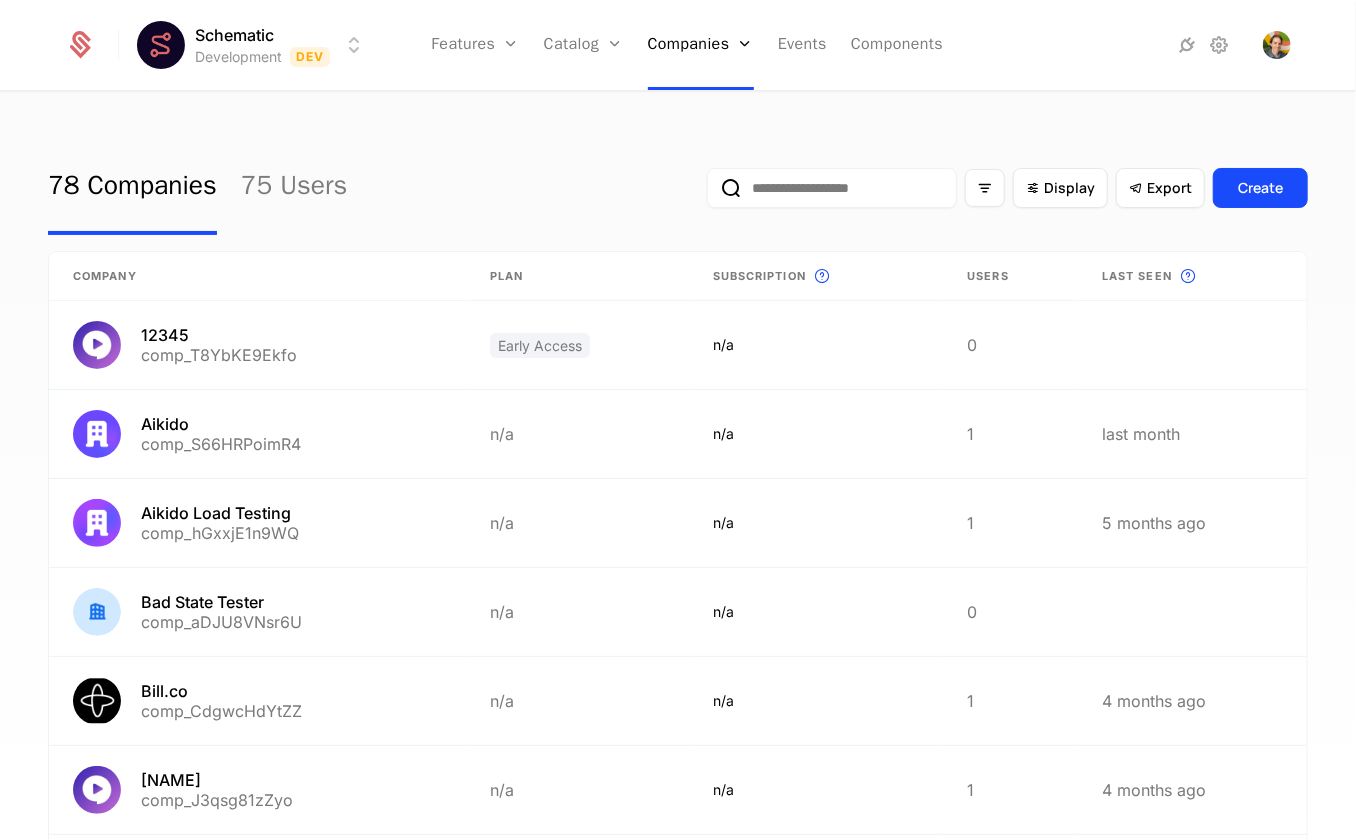 click on "78 Companies 75 Users Display Export Create" at bounding box center (678, 188) 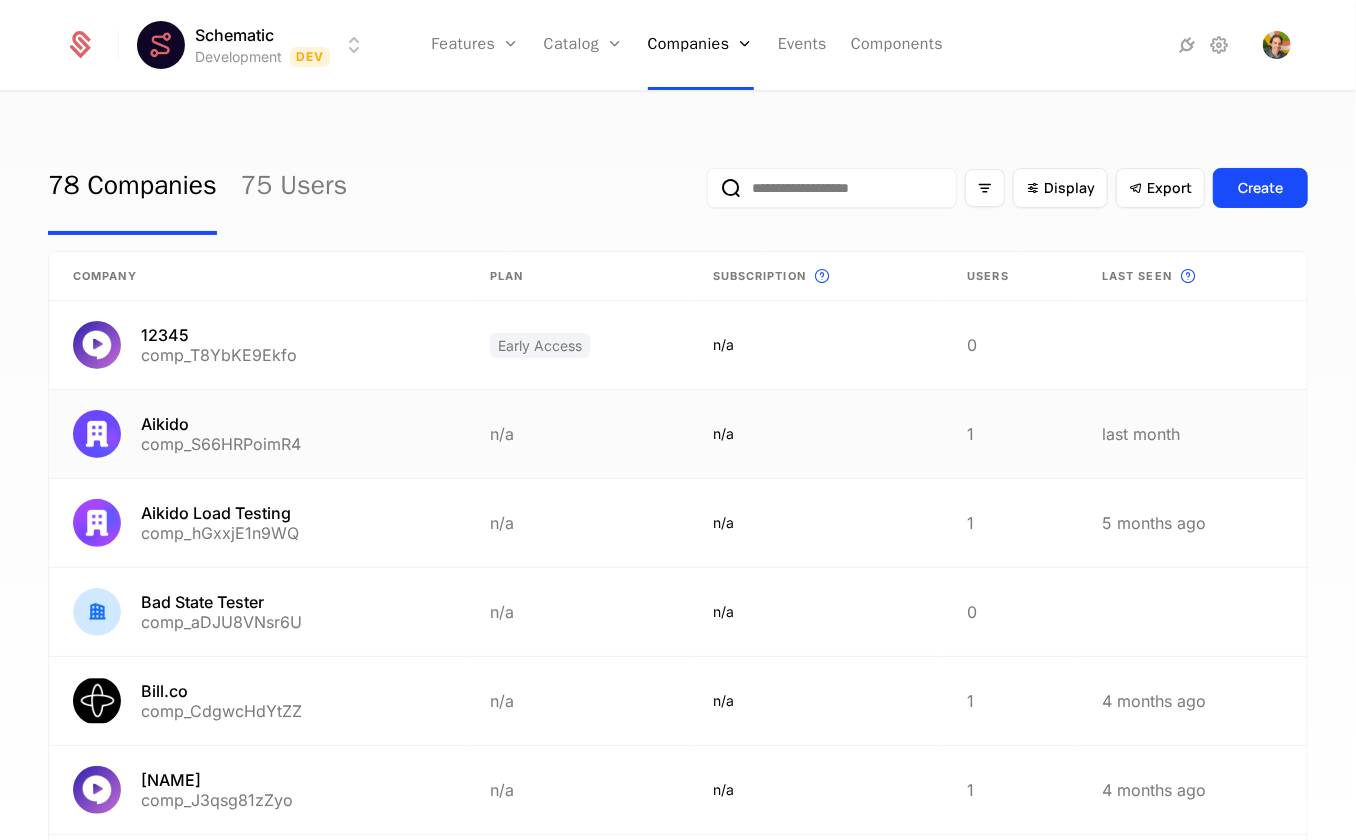 scroll, scrollTop: 485, scrollLeft: 0, axis: vertical 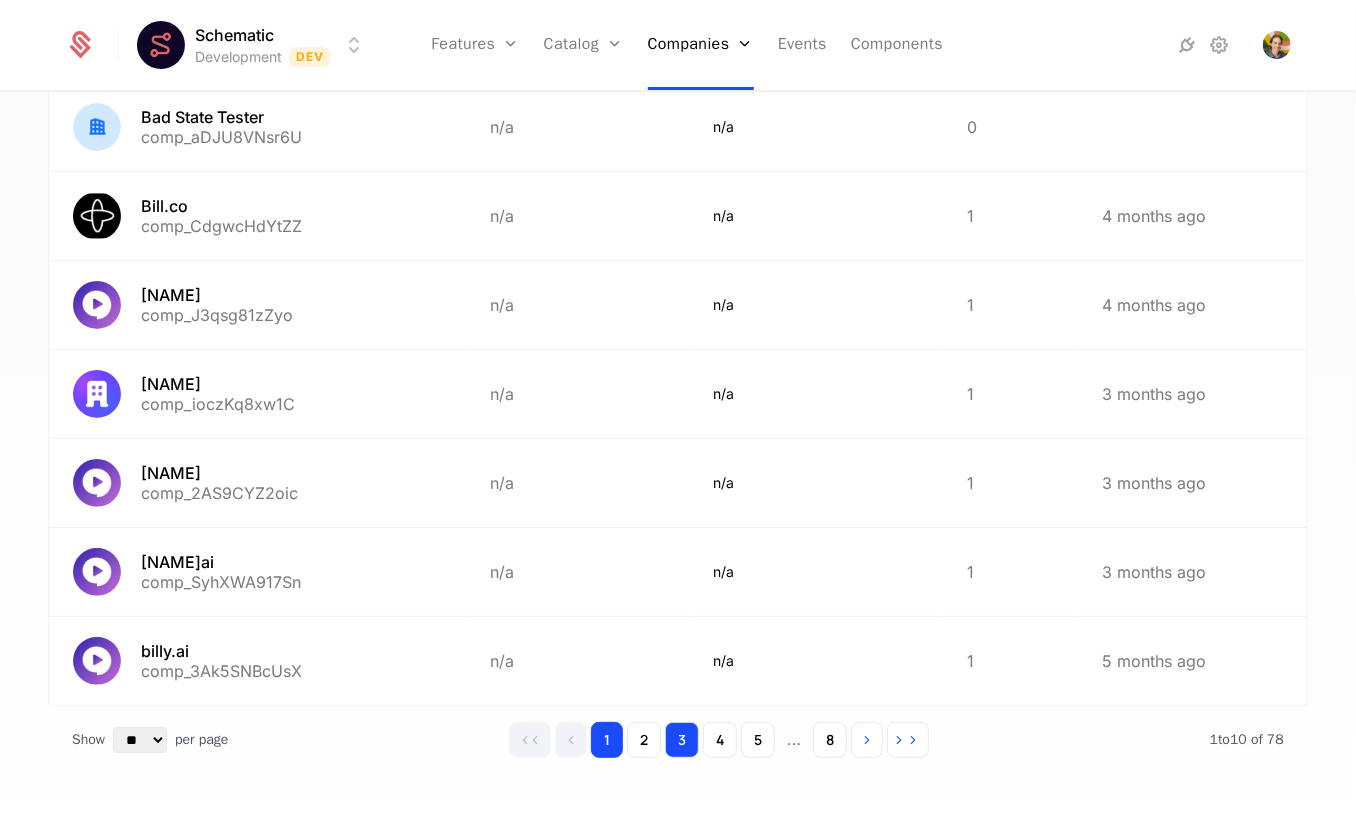 click on "3" at bounding box center [682, 740] 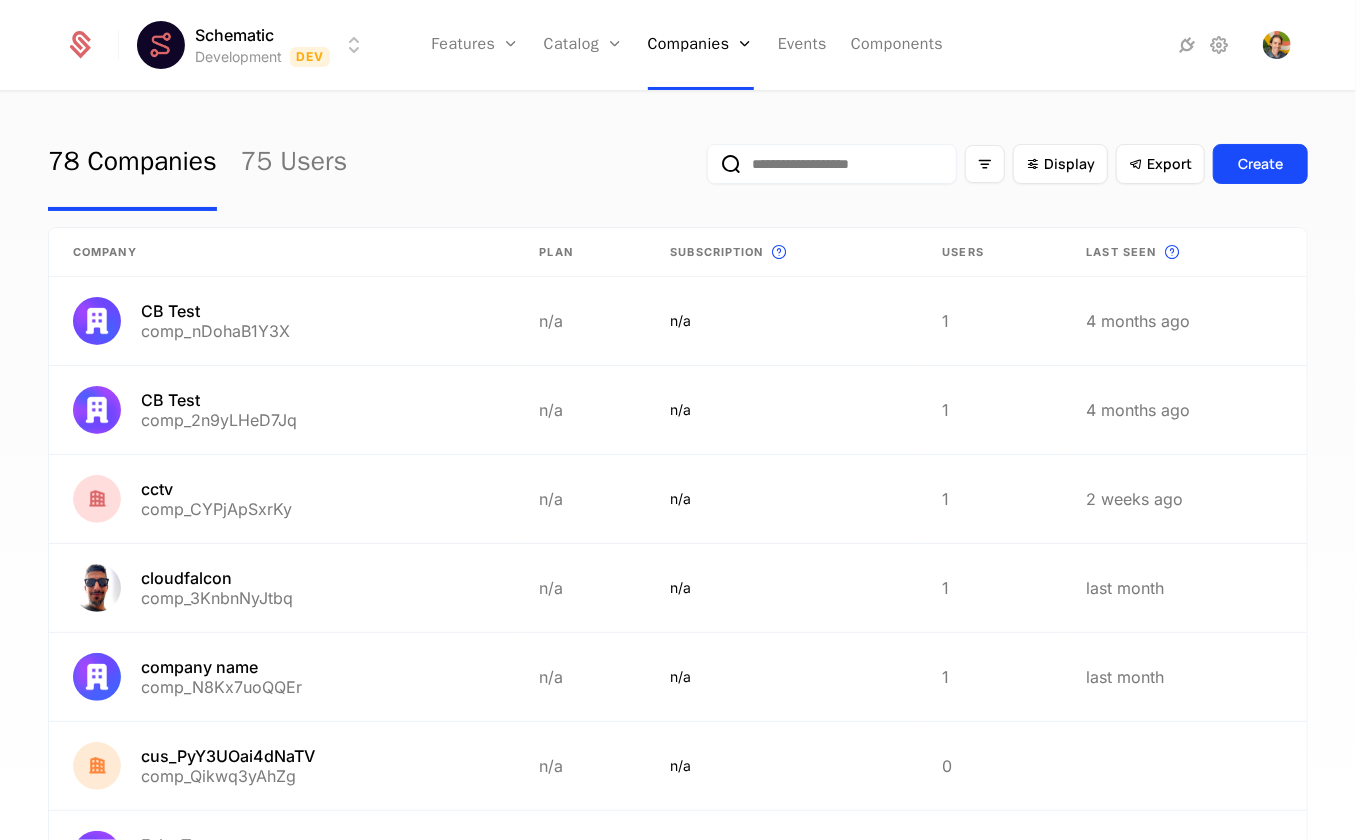 scroll, scrollTop: 0, scrollLeft: 0, axis: both 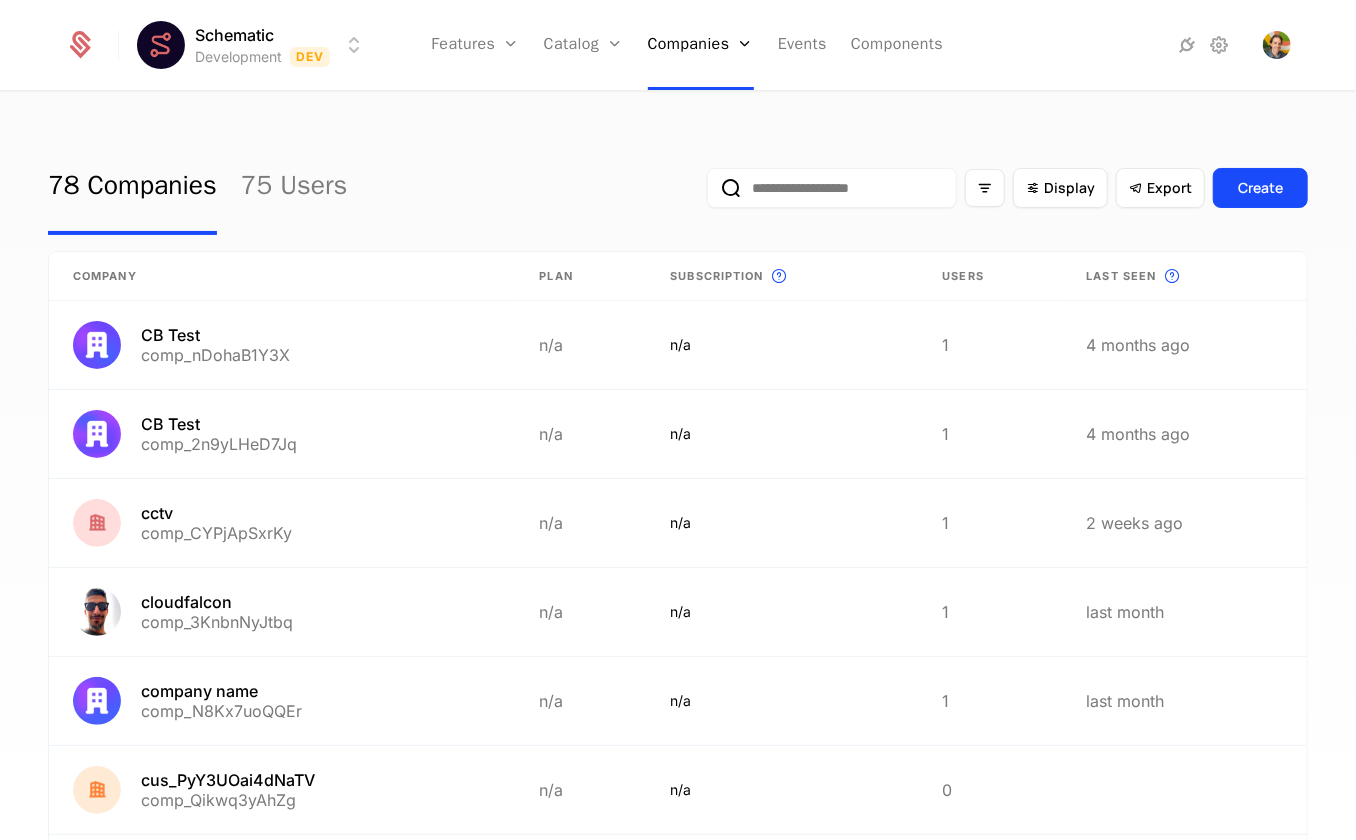 click on "78 Companies 75 Users Display Export Create" at bounding box center [678, 188] 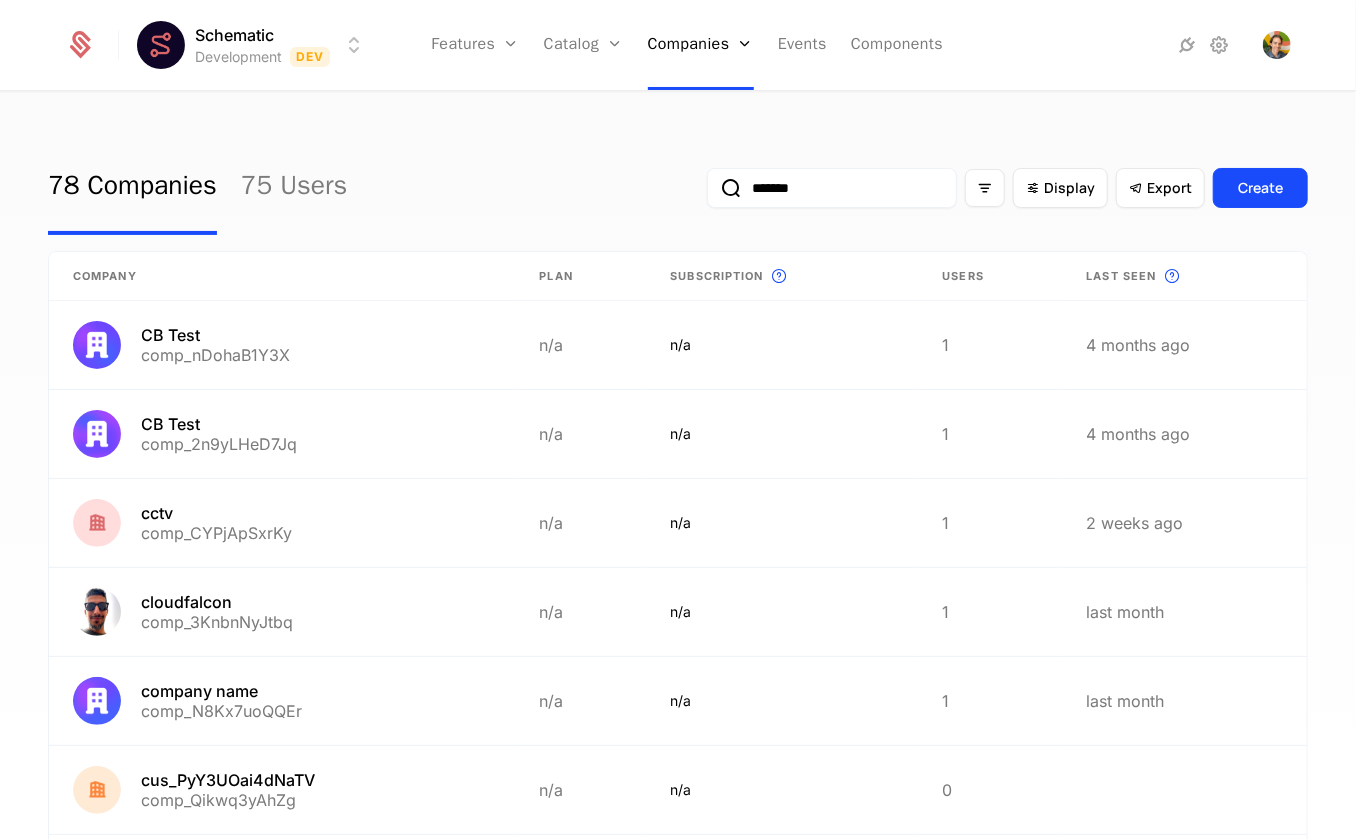 type on "*******" 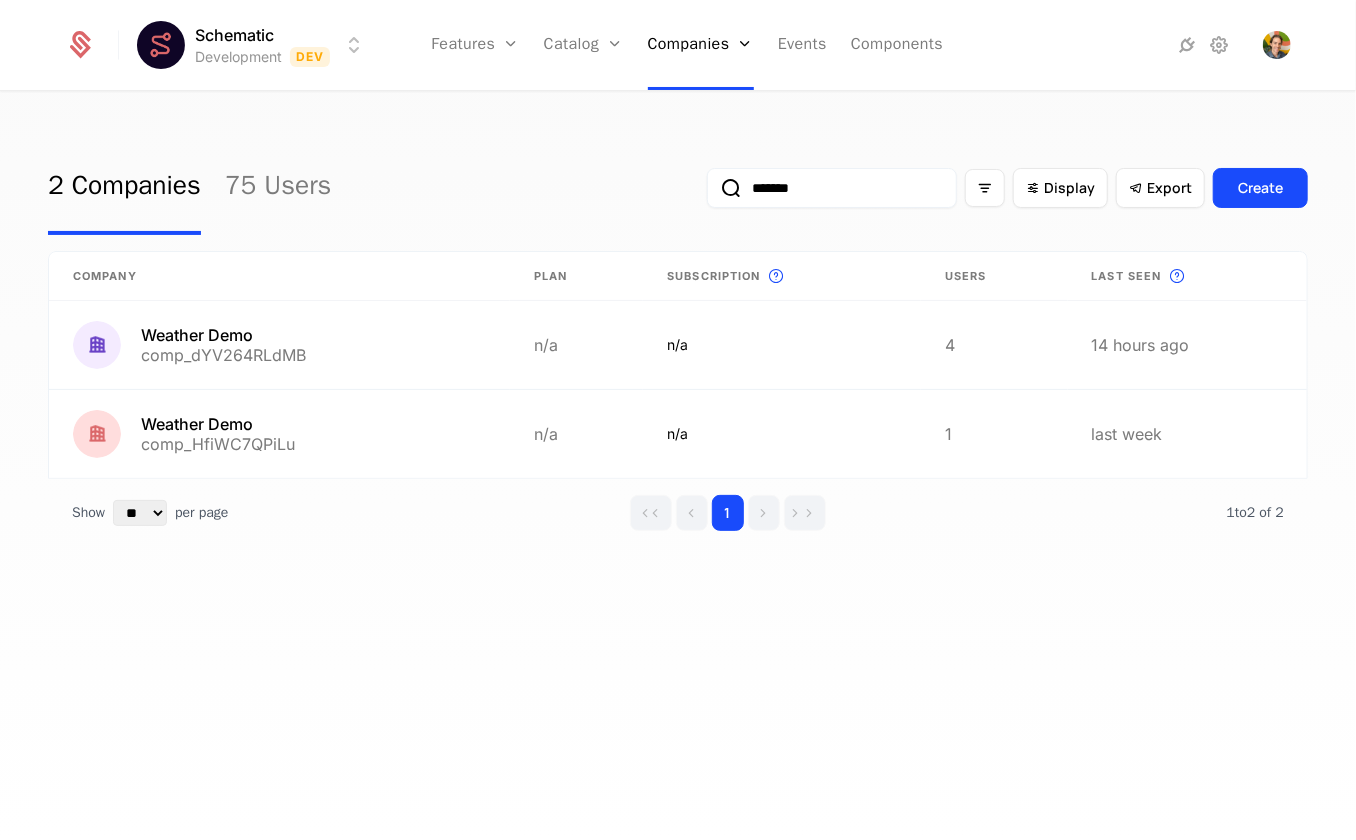 click on "2 Companies 75 Users ******* Display Export Create" at bounding box center [678, 188] 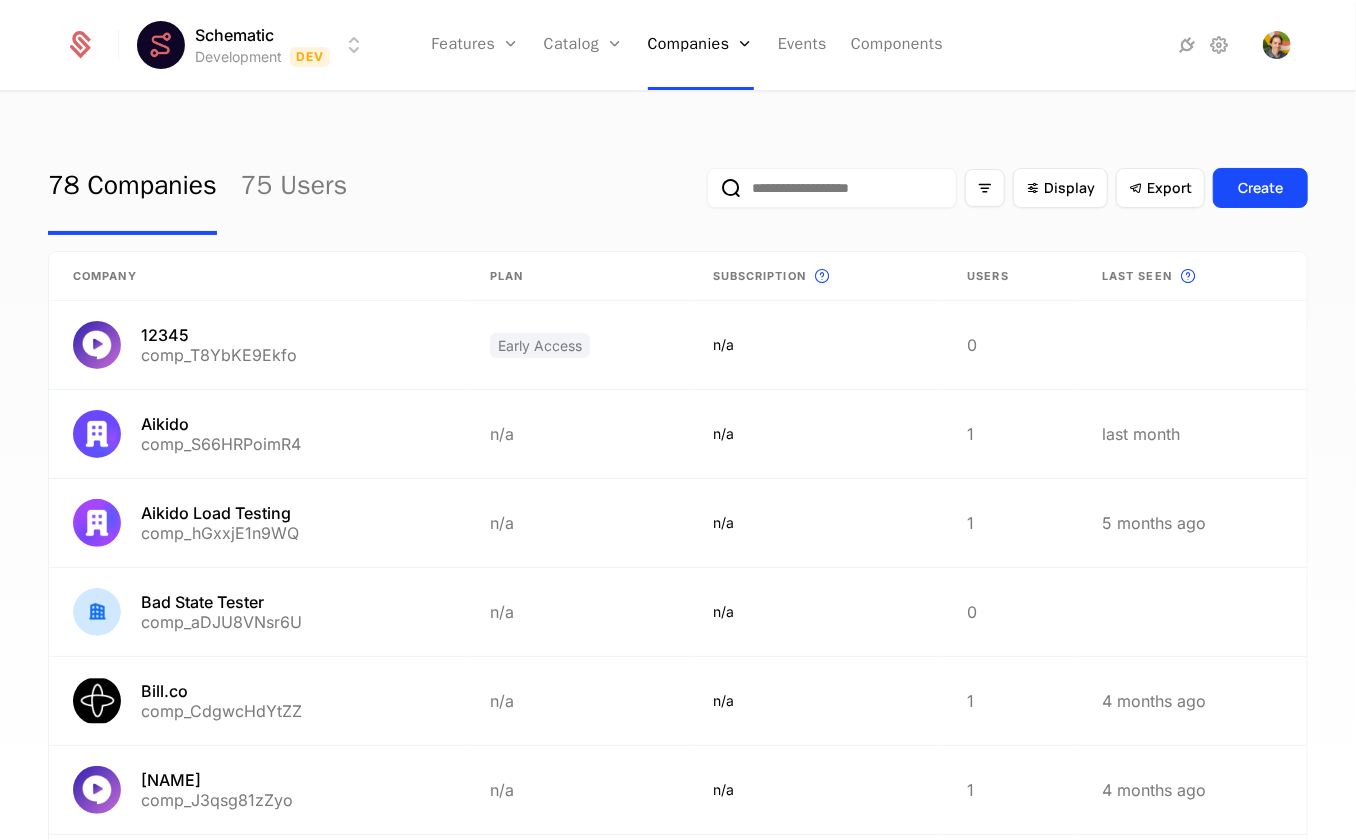 type 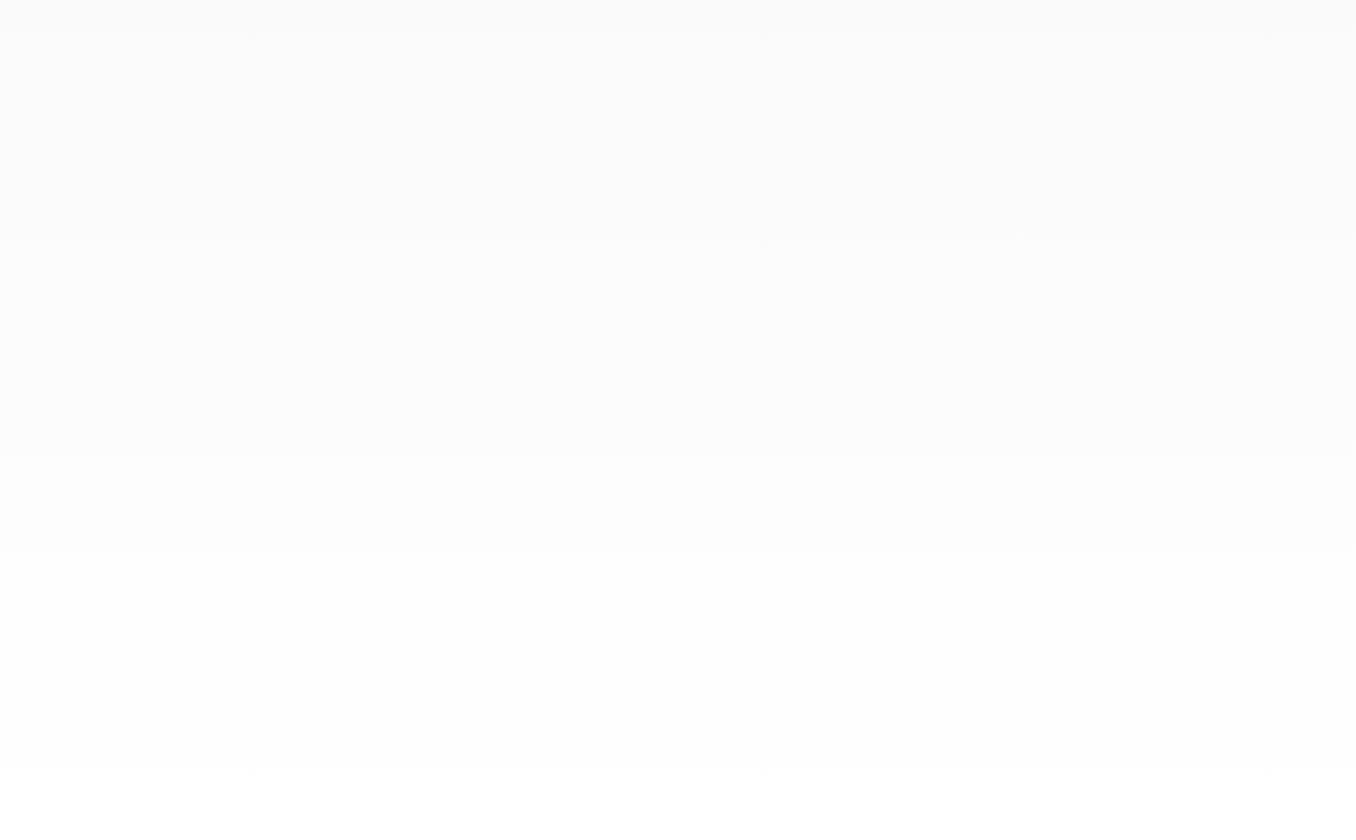 scroll, scrollTop: 0, scrollLeft: 0, axis: both 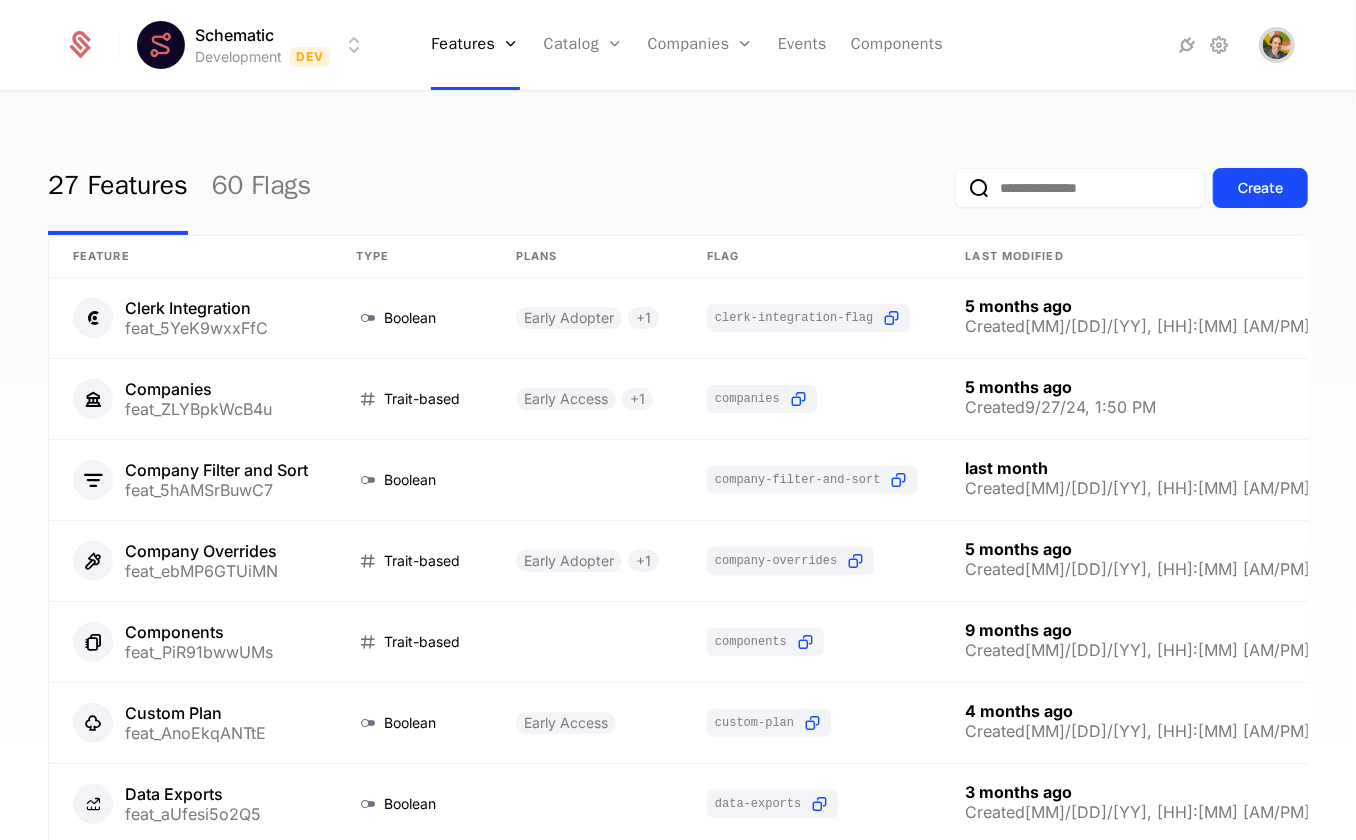 click at bounding box center (1277, 45) 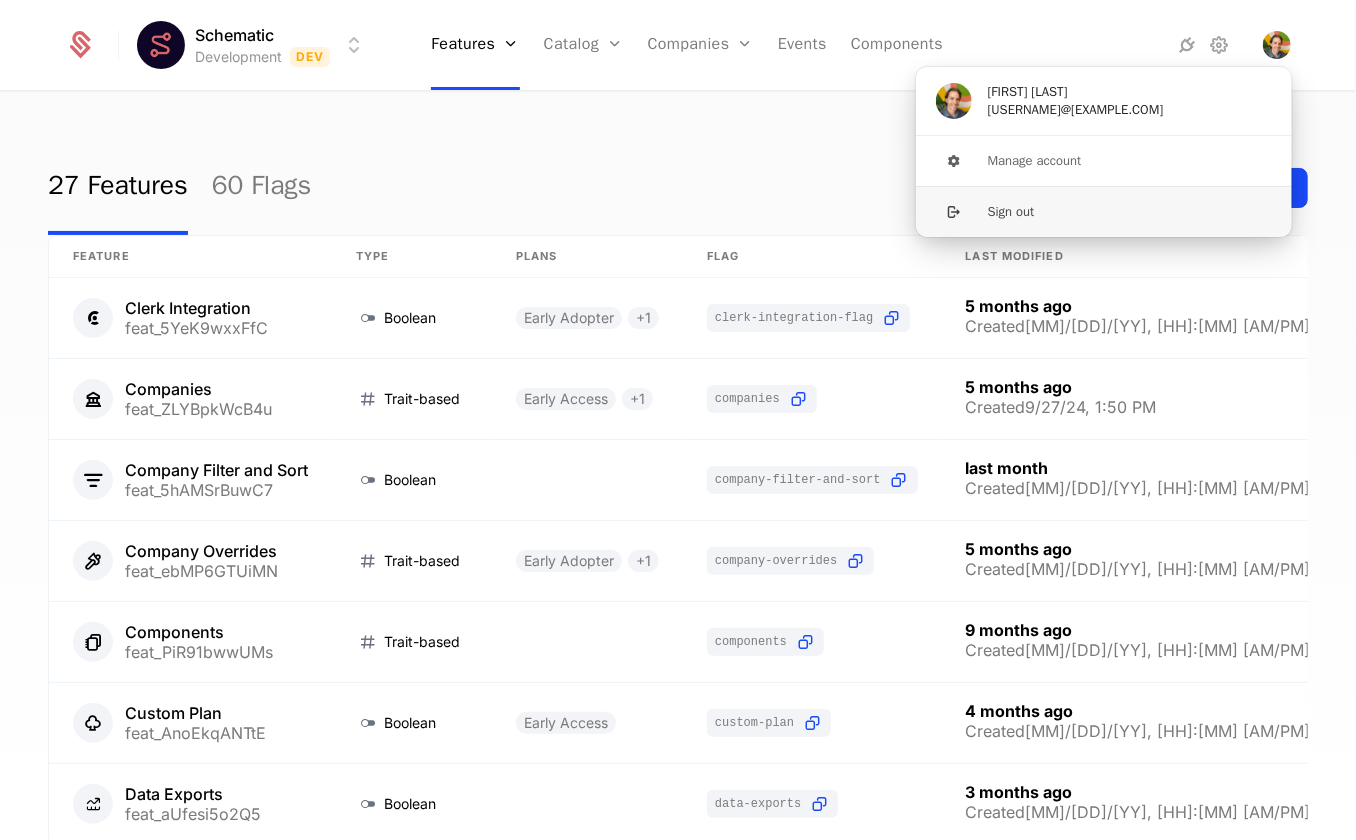click on "Sign out" at bounding box center (1104, 211) 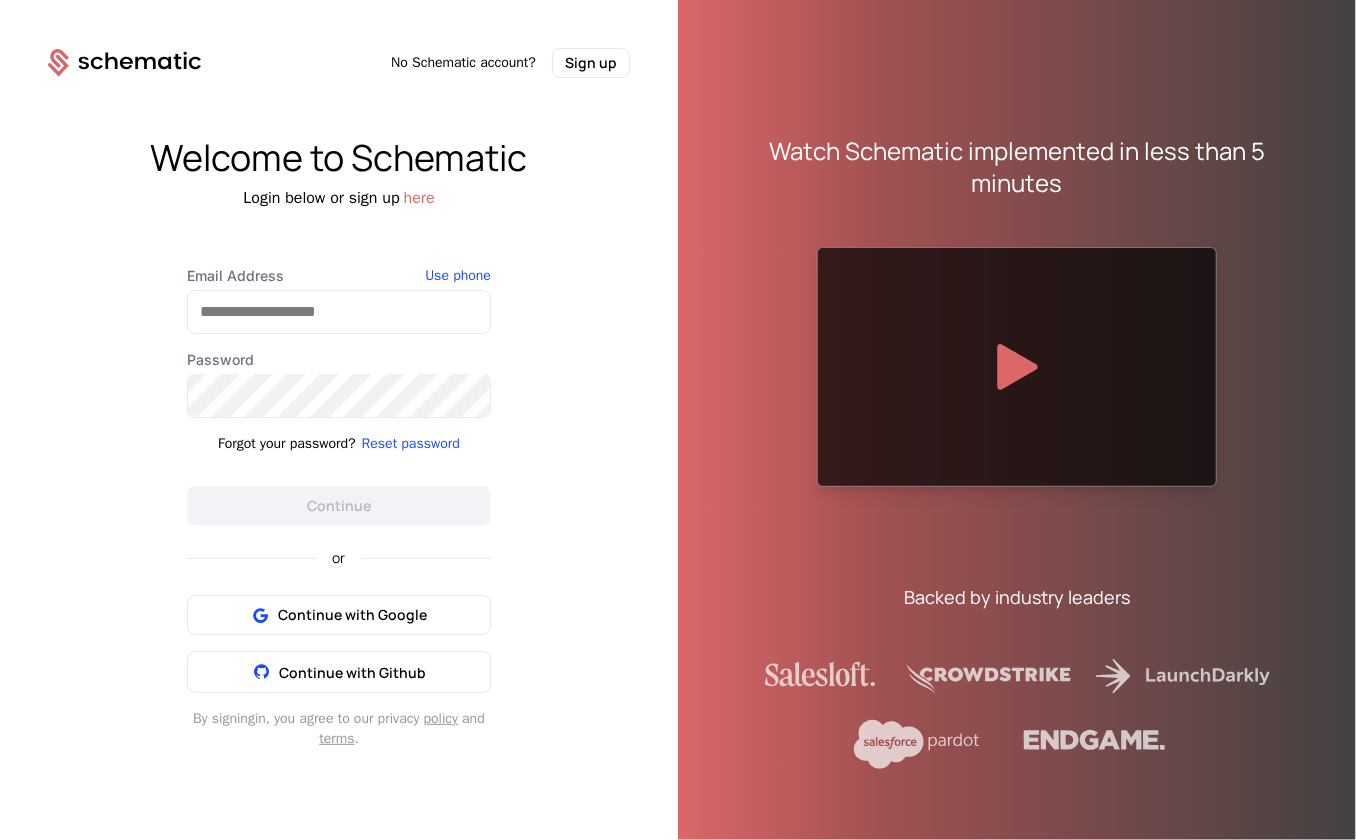 click on "Welcome to Schematic Login below or sign up here Email Address Use phone Password Forgot your password? Reset password Continue or Continue with Google Continue with Github By signing  in , you agree to our privacy   policy   and   terms ." at bounding box center [339, 443] 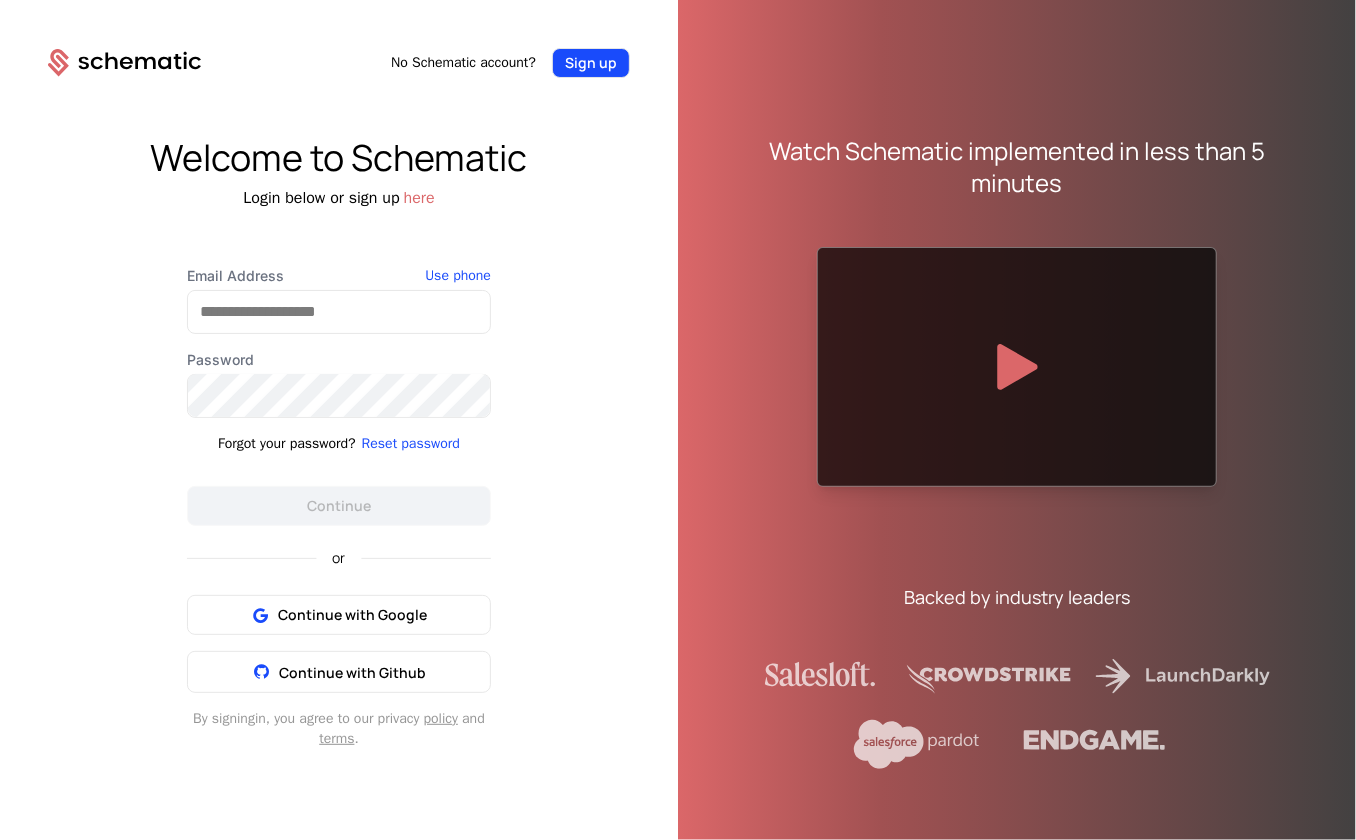 click on "Sign up" at bounding box center (591, 63) 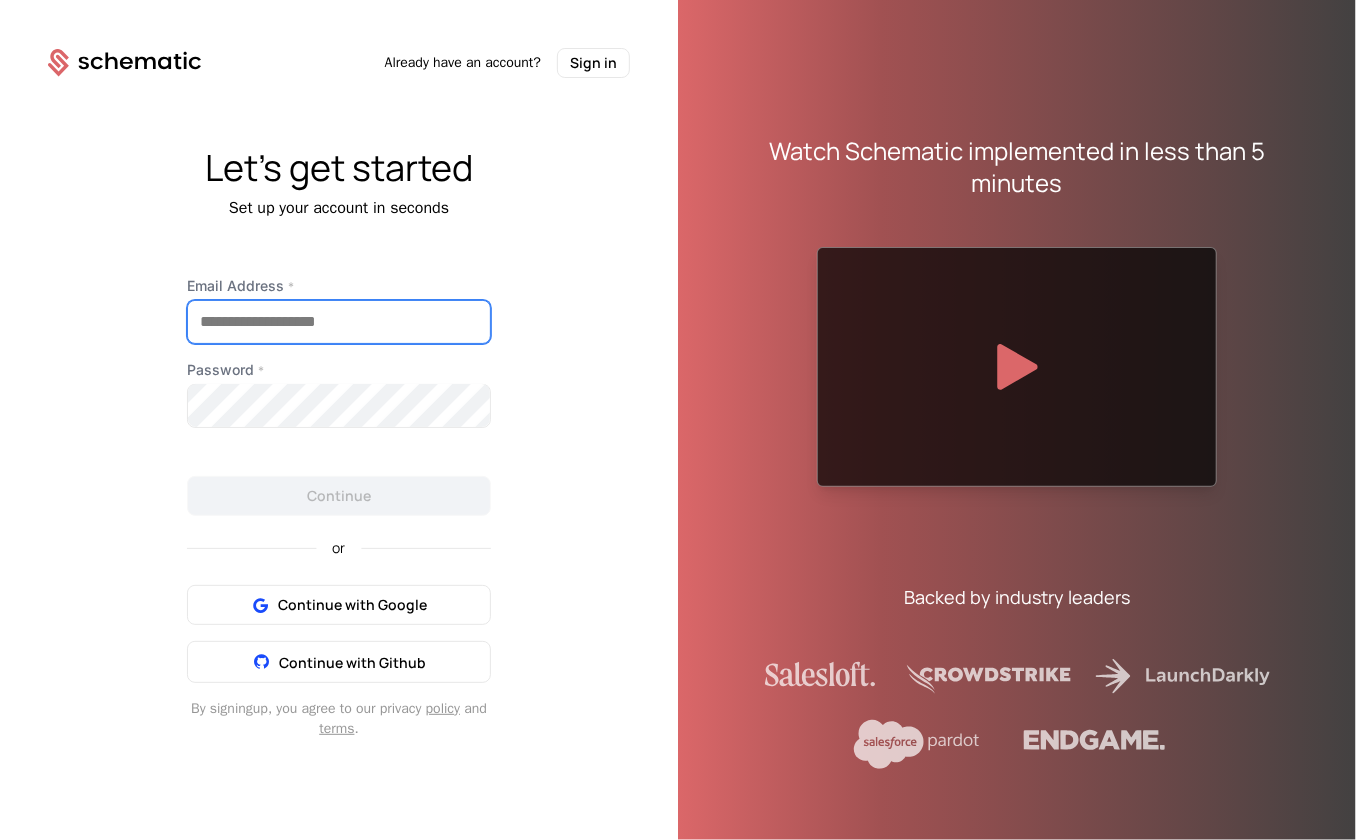 click on "Email Address *" at bounding box center (339, 322) 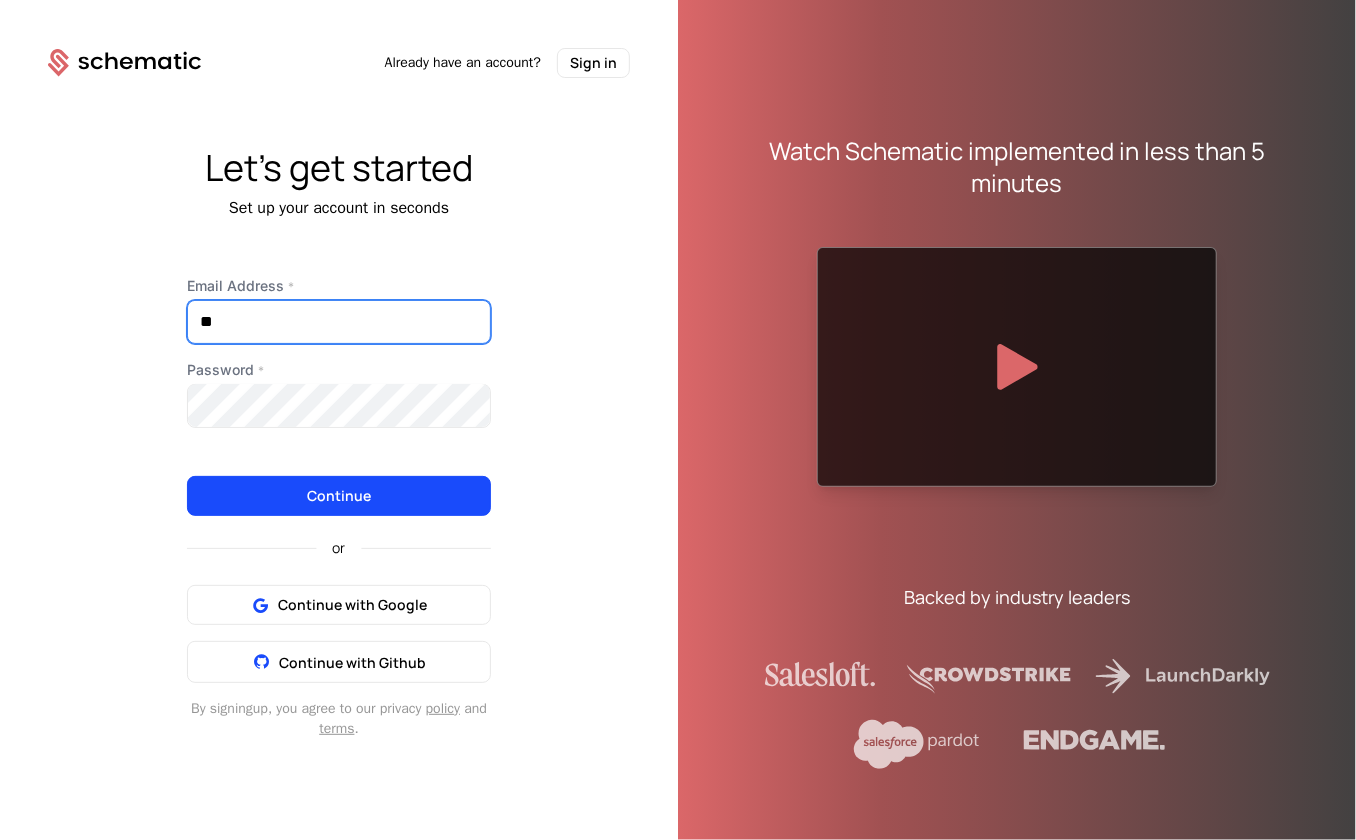 type on "*" 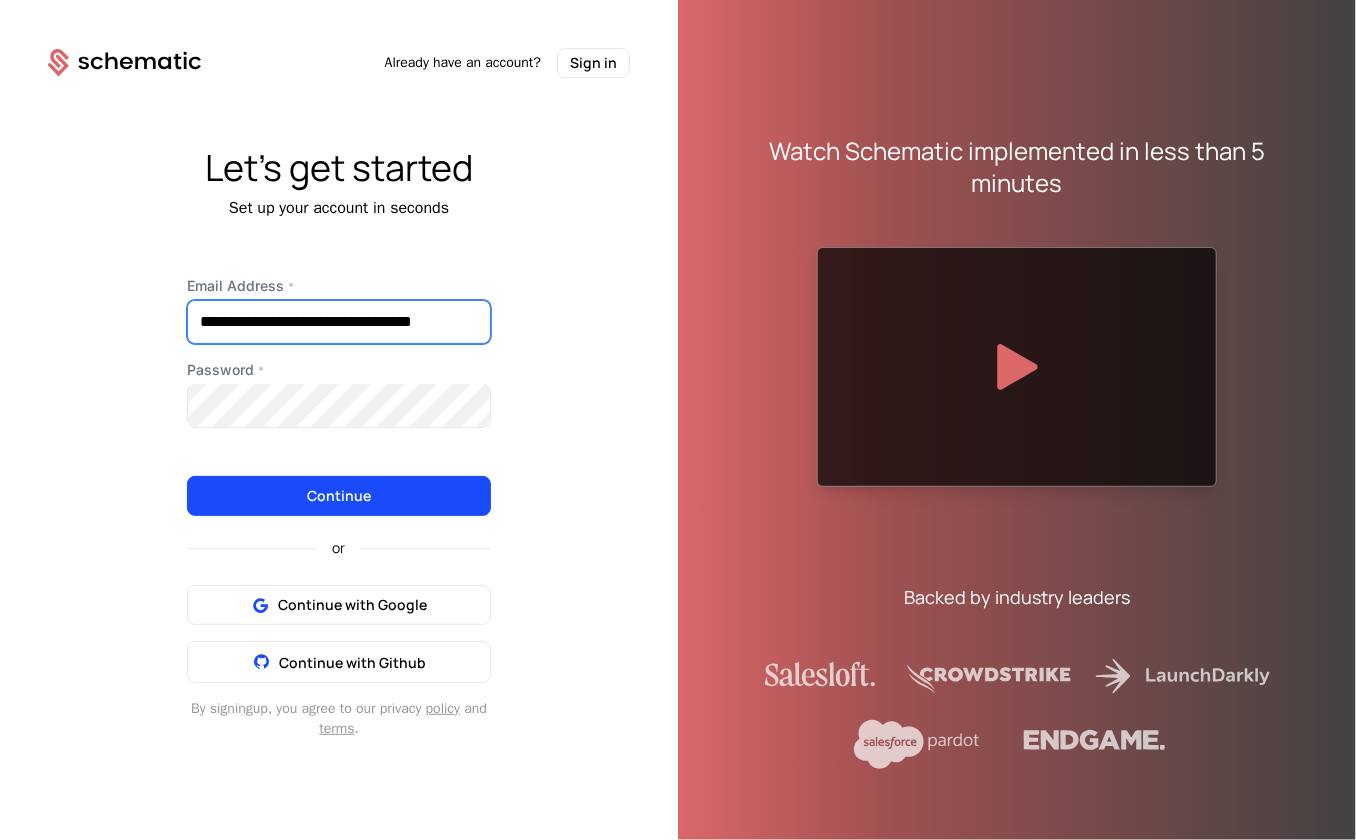 scroll, scrollTop: 0, scrollLeft: 33, axis: horizontal 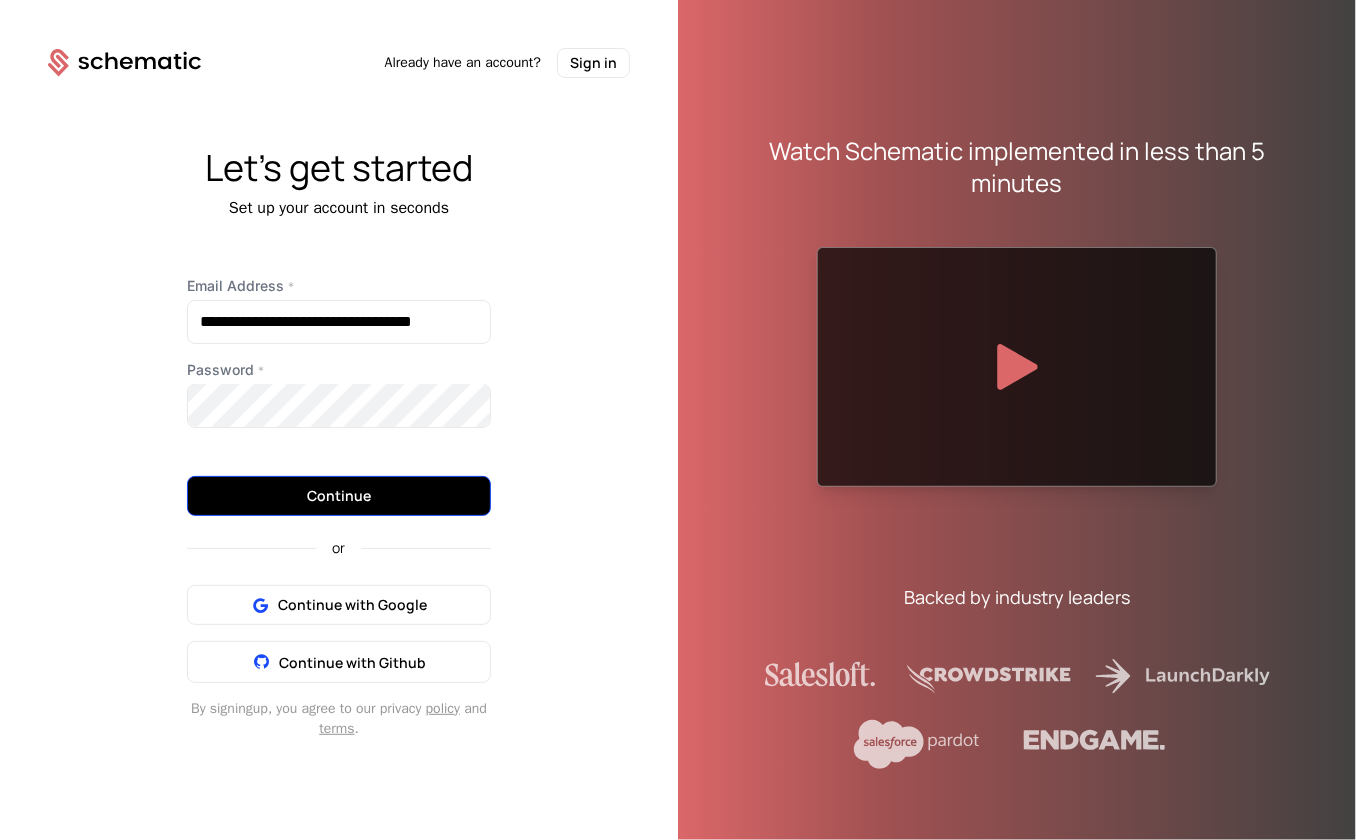 click on "Continue" at bounding box center (339, 496) 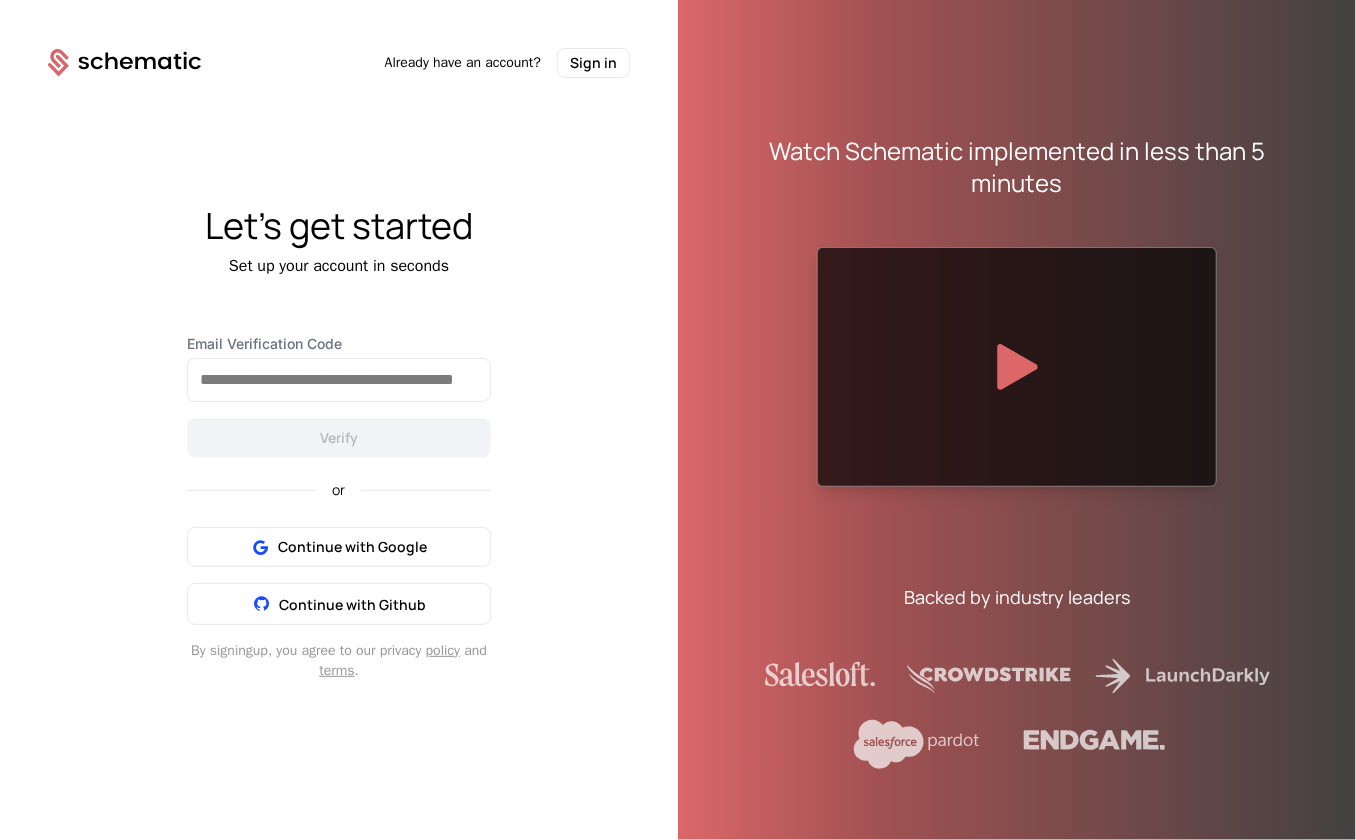 click on "Let's get started Set up your account in seconds Email Verification Code Verify or Continue with Google Continue with Github By signing  up , you agree to our privacy   policy   and   terms ." at bounding box center [339, 443] 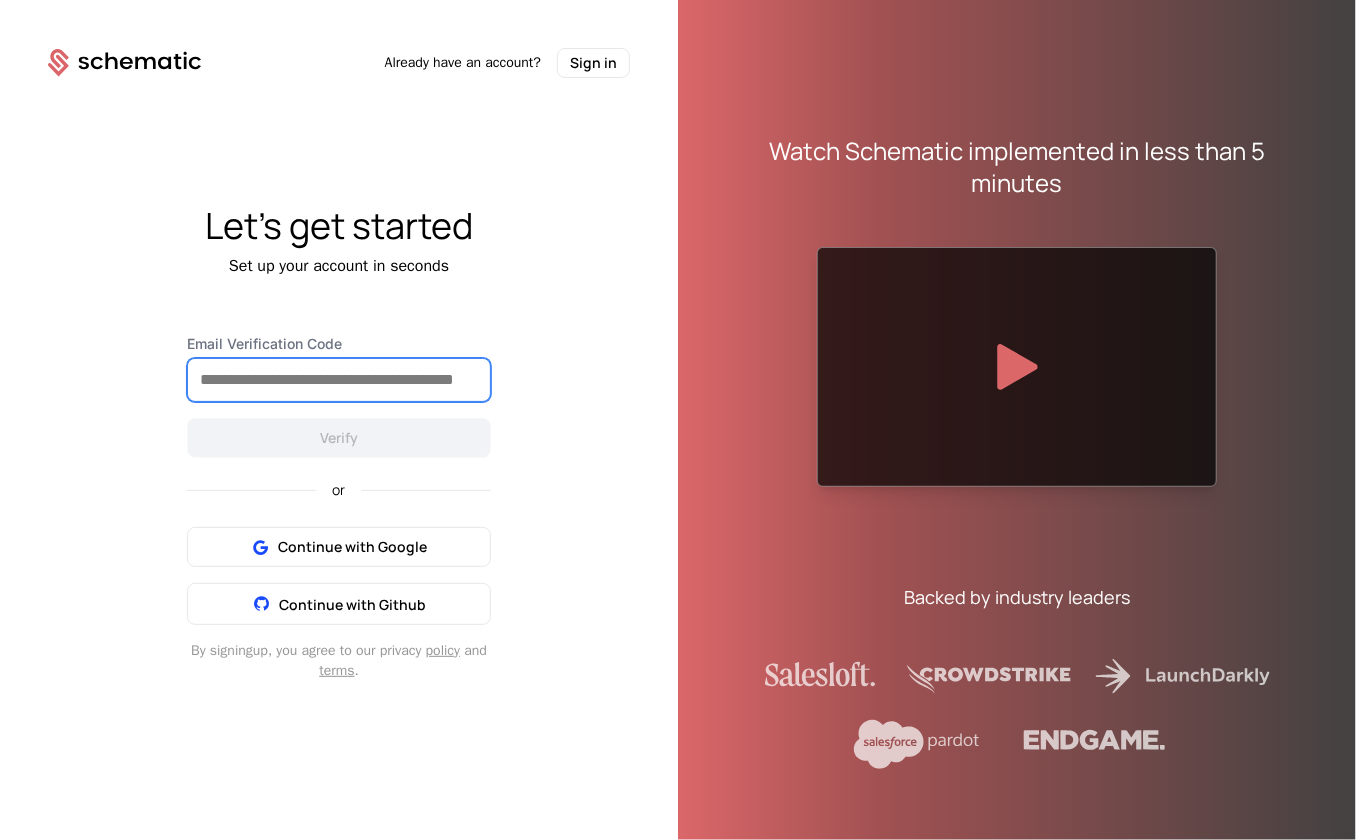 click on "Email Verification Code" at bounding box center [339, 380] 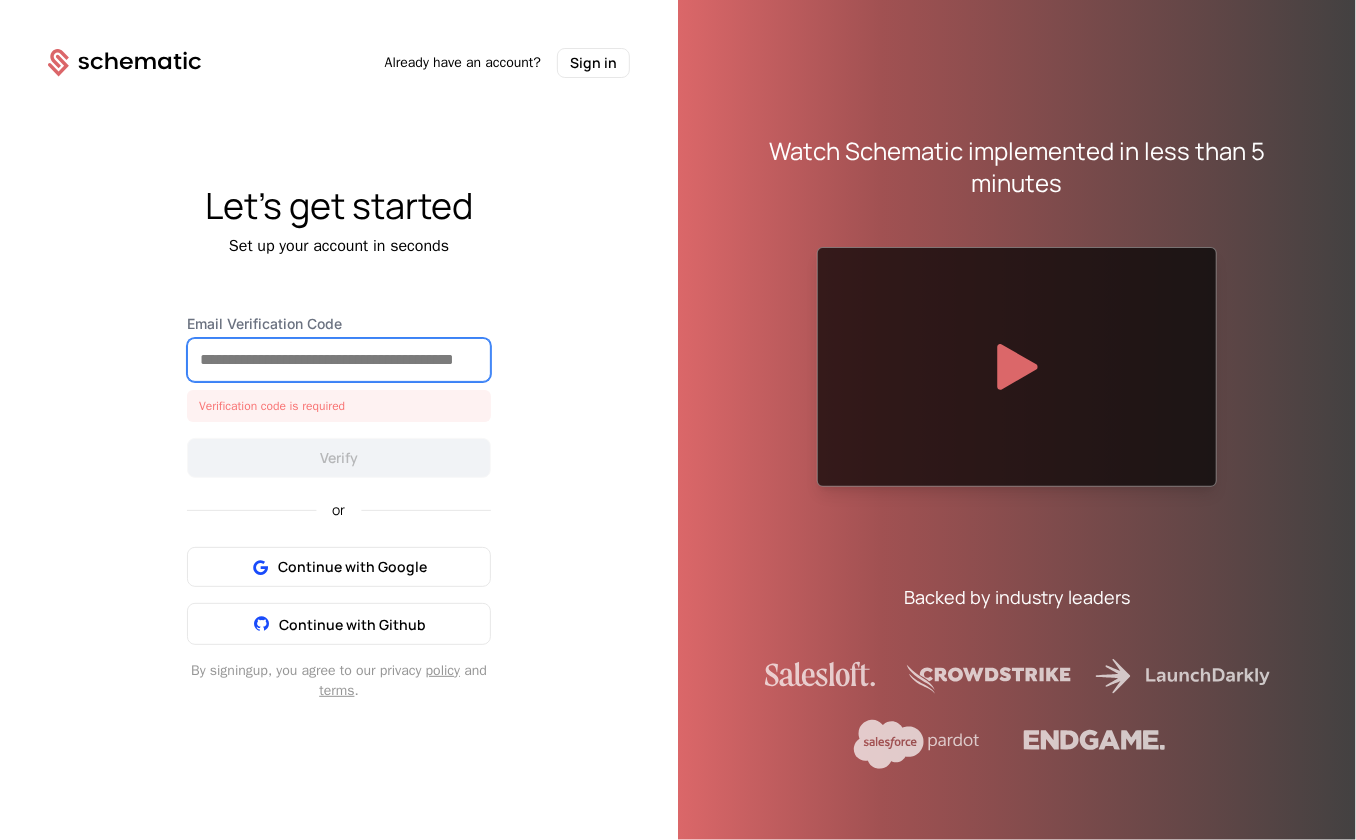 paste on "******" 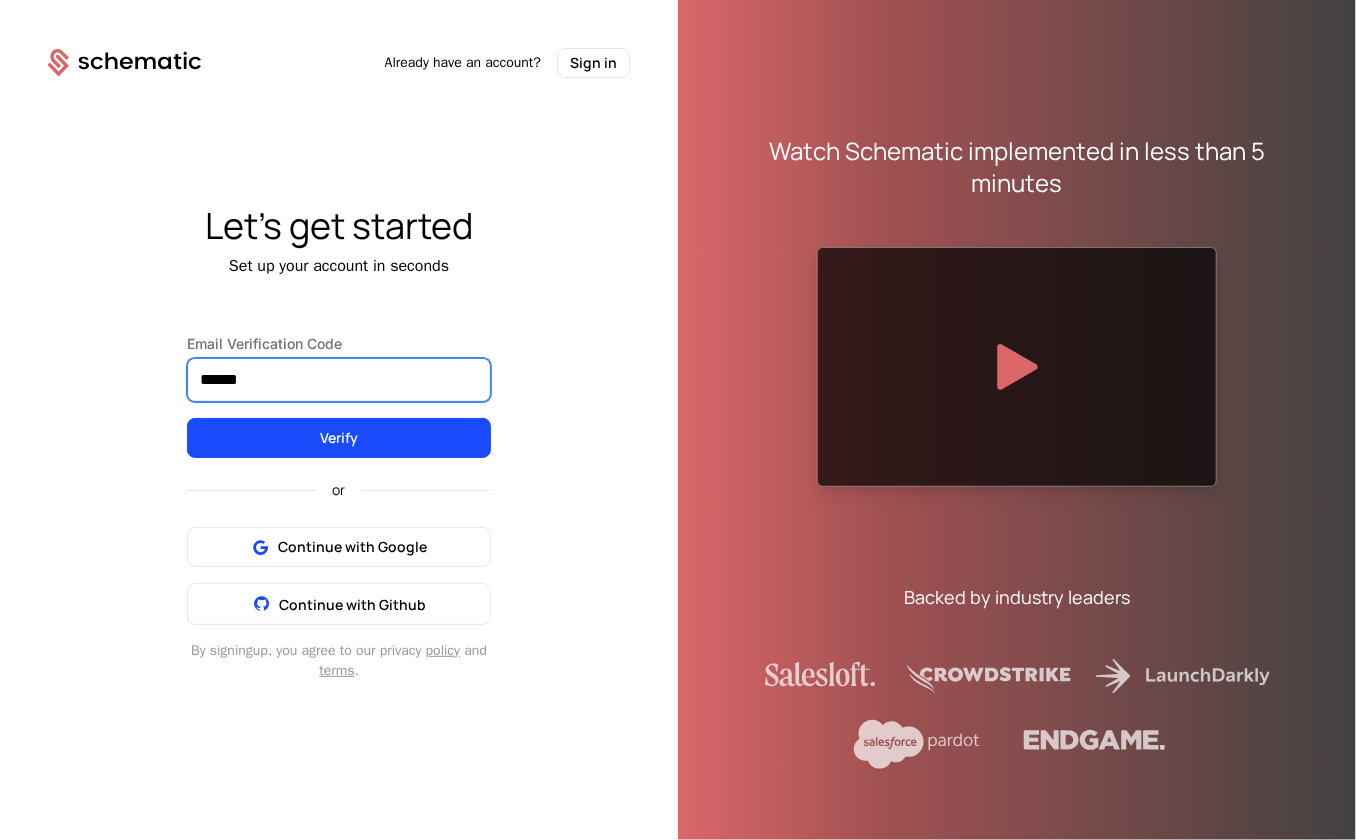 type on "******" 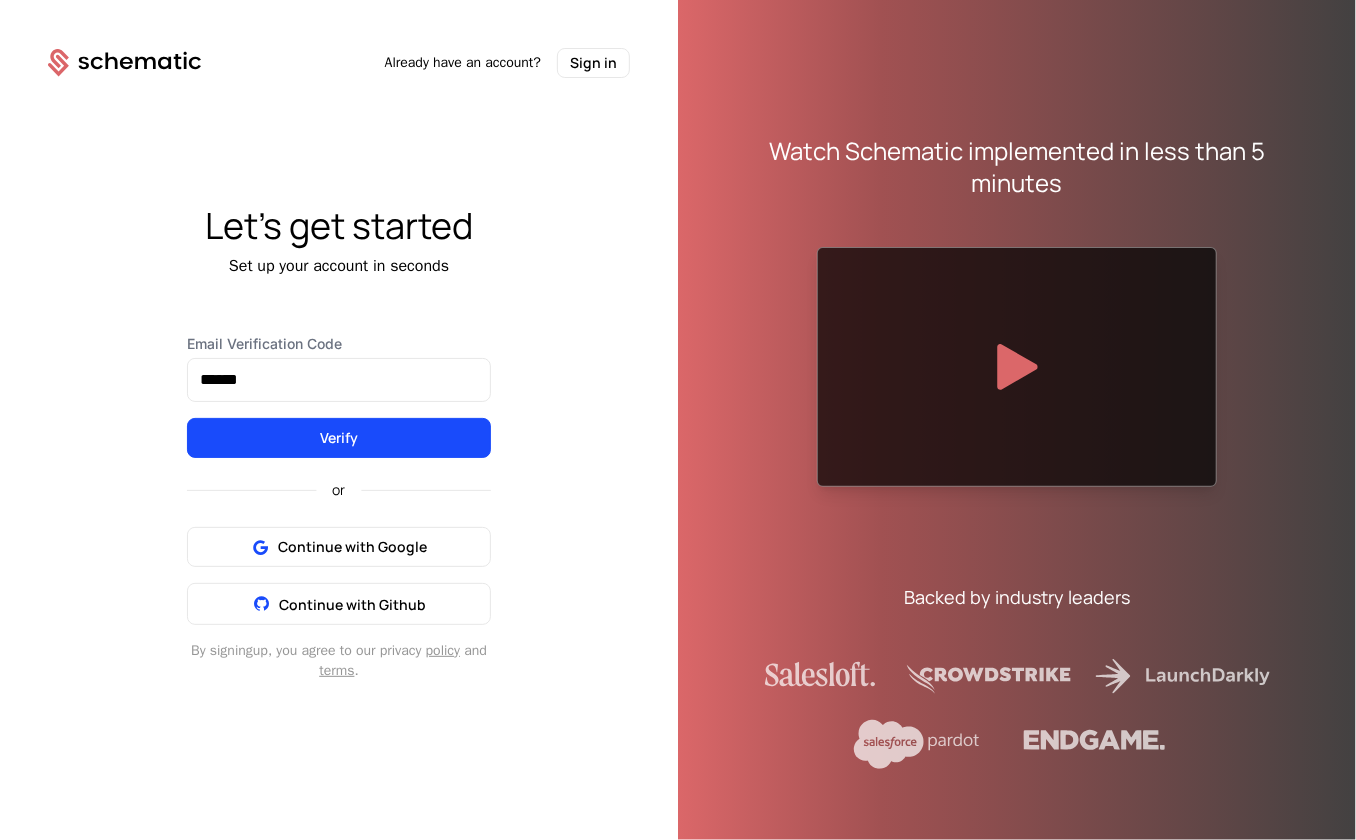 click on "Let's get started Set up your account in seconds Email Verification Code ****** Verify or Continue with Google Continue with Github By signing  up , you agree to our privacy   policy   and   terms ." at bounding box center [339, 443] 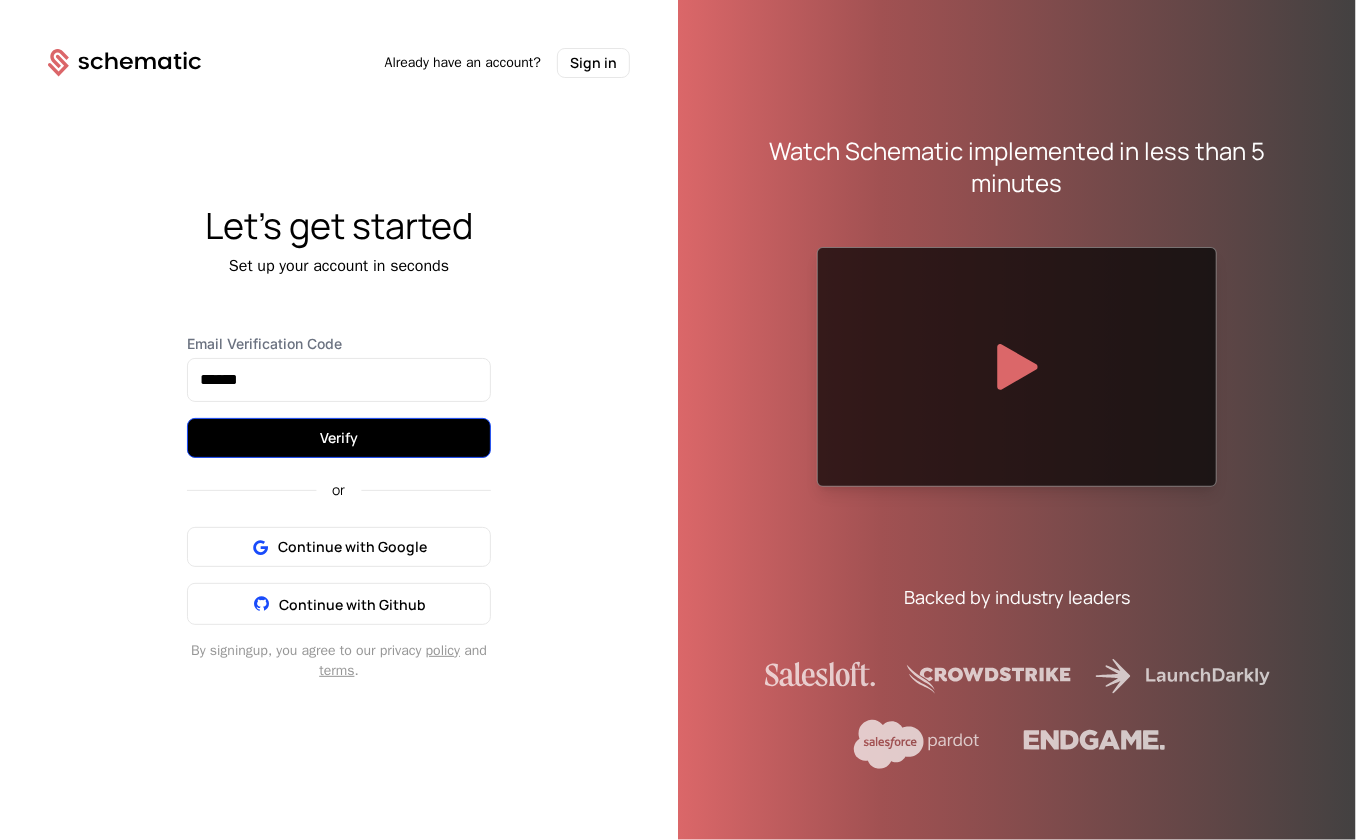 click on "Verify" at bounding box center (339, 438) 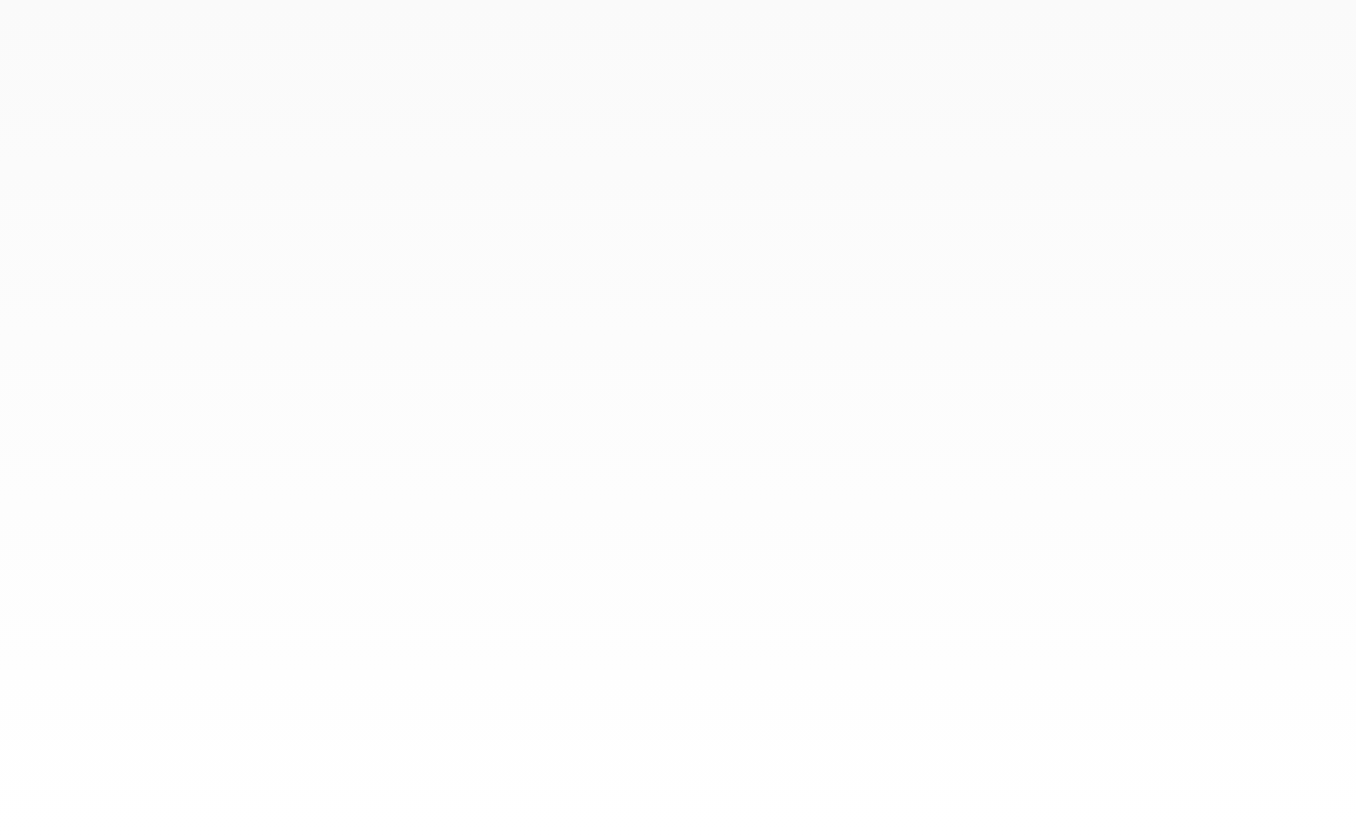 scroll, scrollTop: 0, scrollLeft: 0, axis: both 